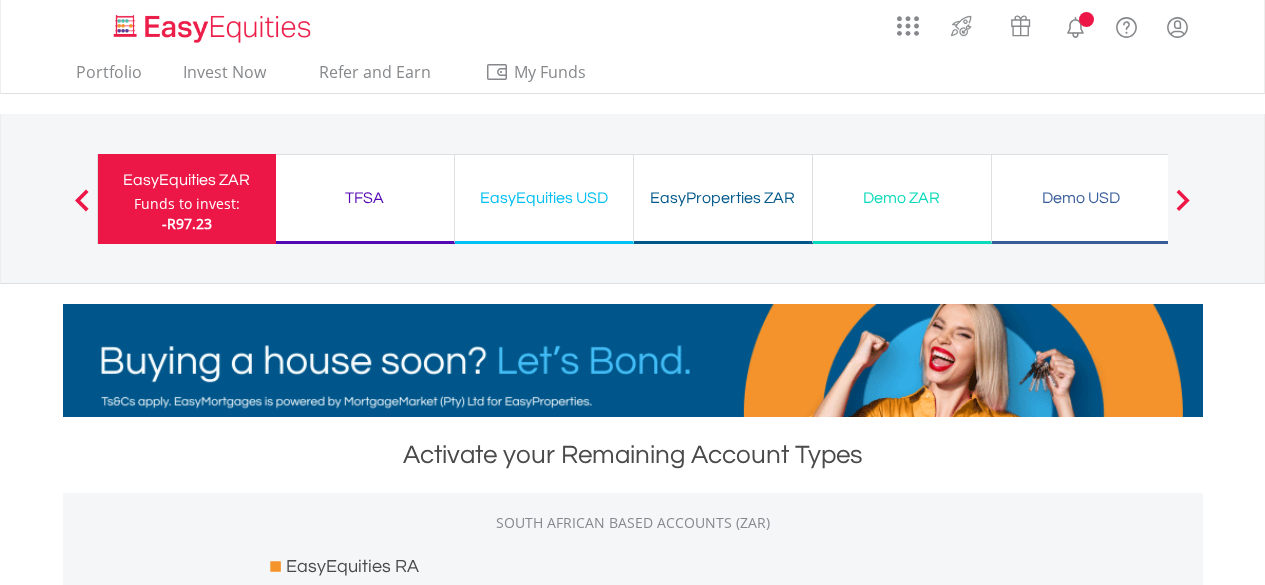 scroll, scrollTop: 0, scrollLeft: 0, axis: both 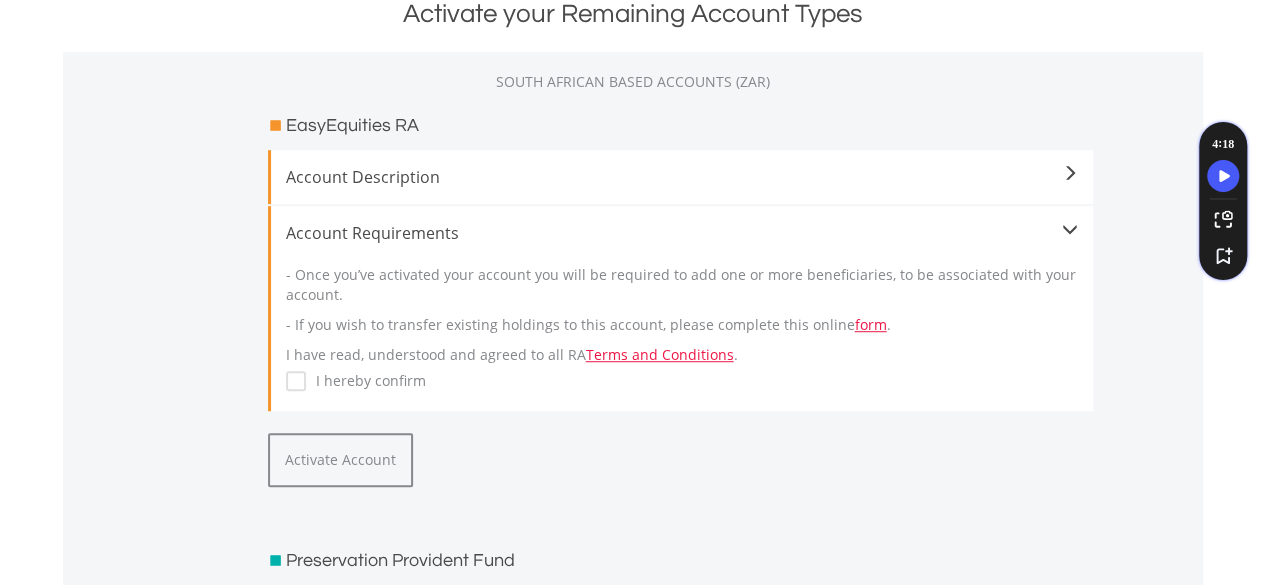 drag, startPoint x: 1279, startPoint y: 83, endPoint x: 1273, endPoint y: 146, distance: 63.28507 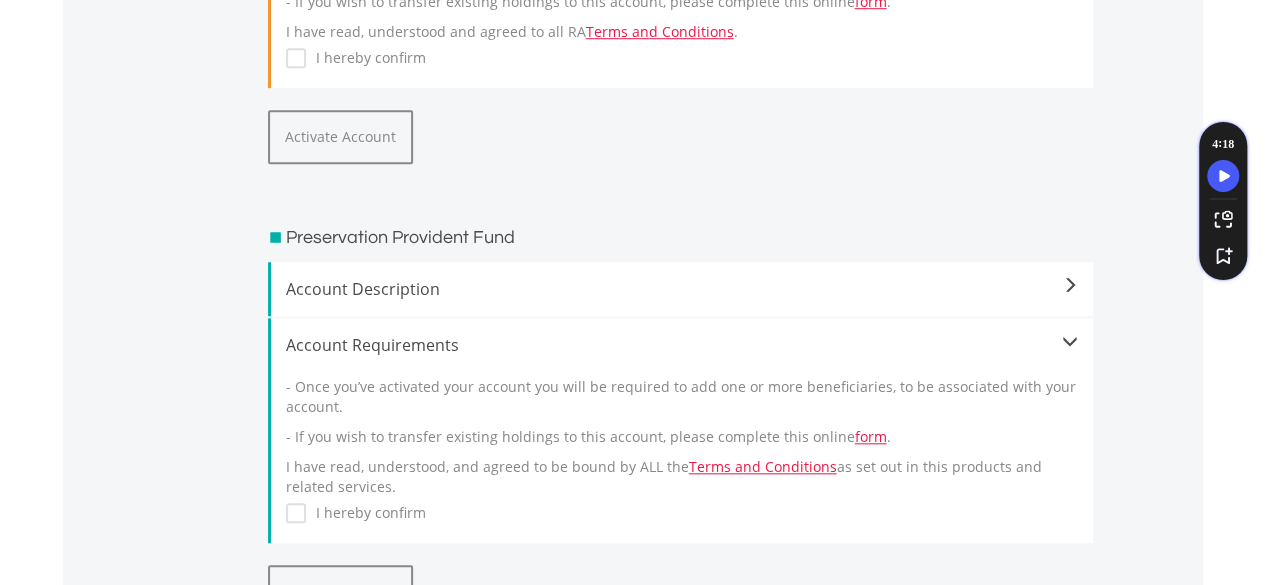 scroll, scrollTop: 0, scrollLeft: 0, axis: both 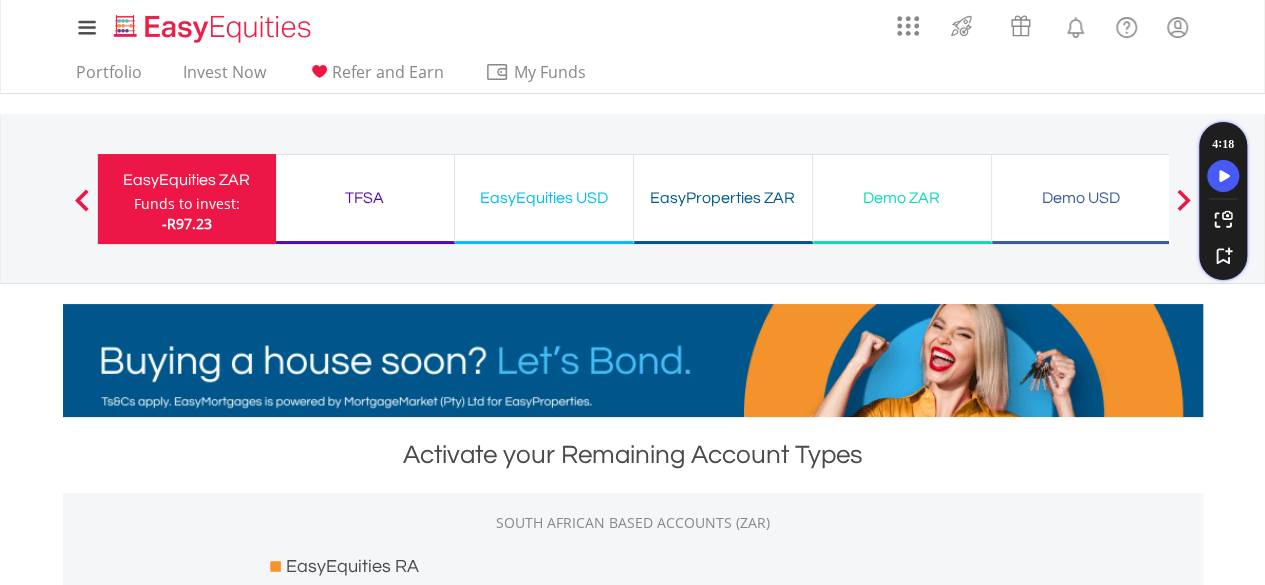 click on "Funds to invest:" at bounding box center [187, 204] 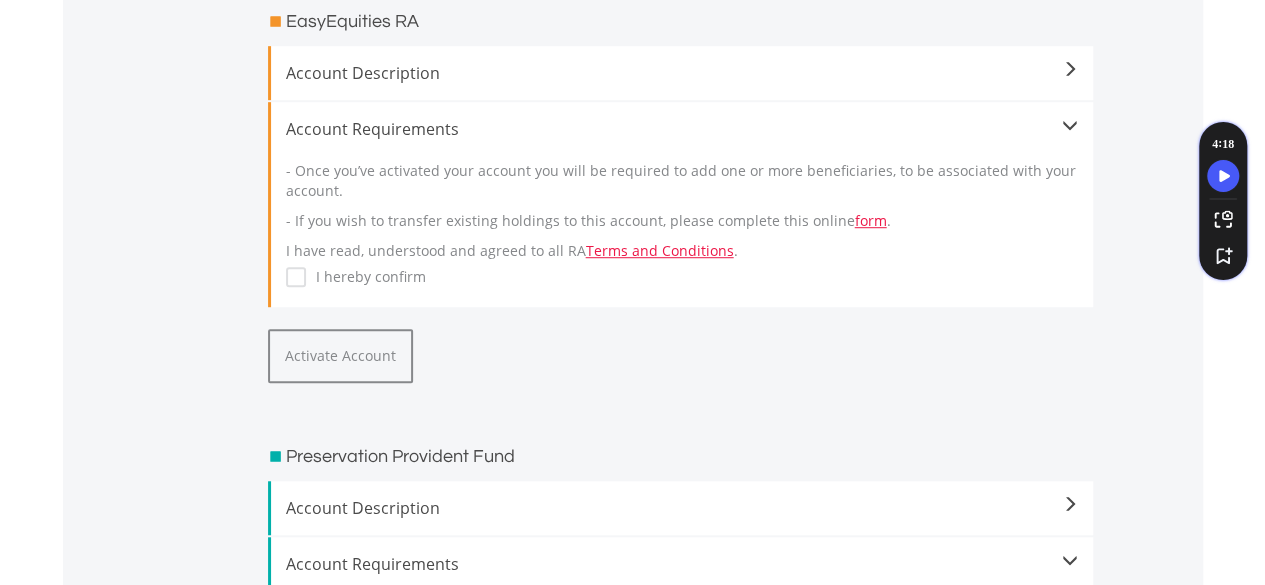 scroll, scrollTop: 0, scrollLeft: 0, axis: both 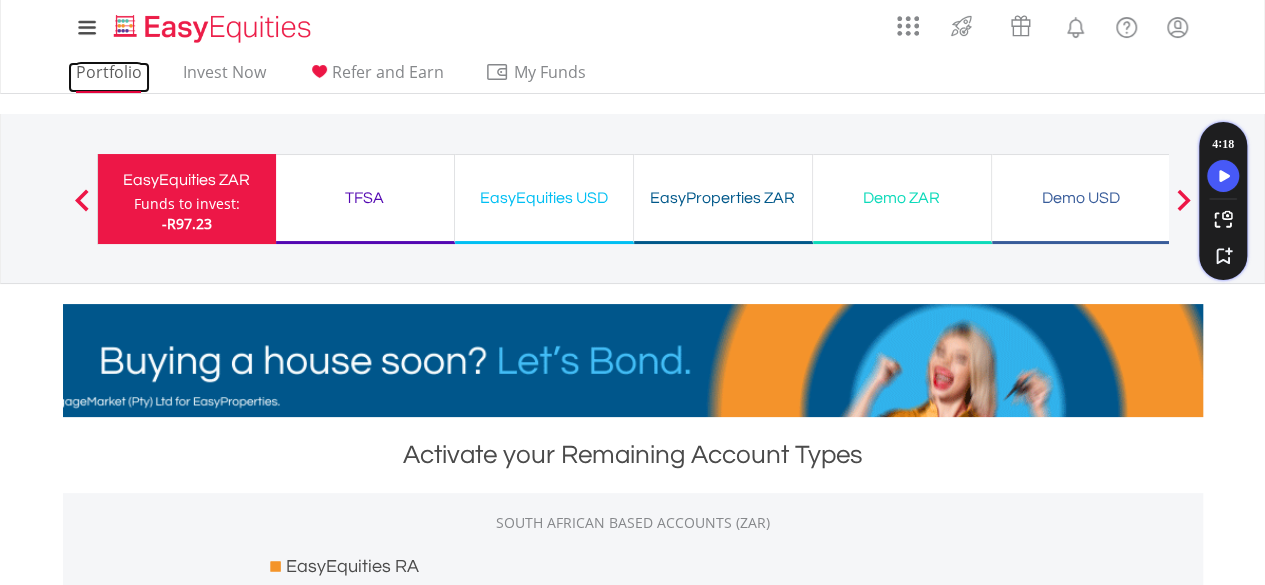click on "Portfolio" at bounding box center (109, 77) 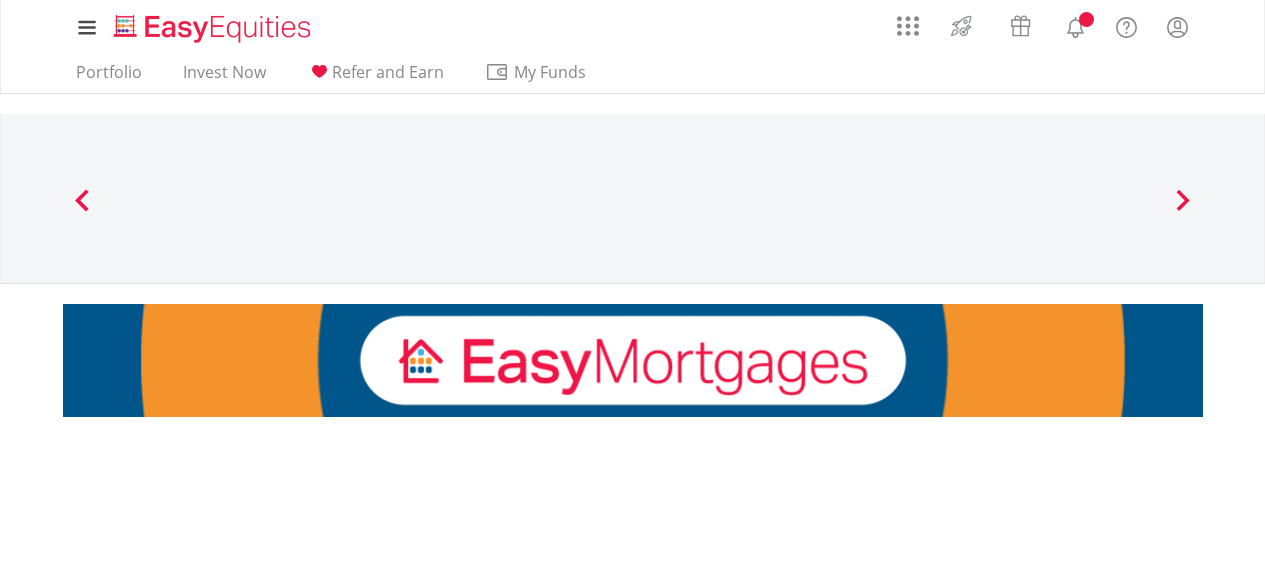 scroll, scrollTop: 0, scrollLeft: 0, axis: both 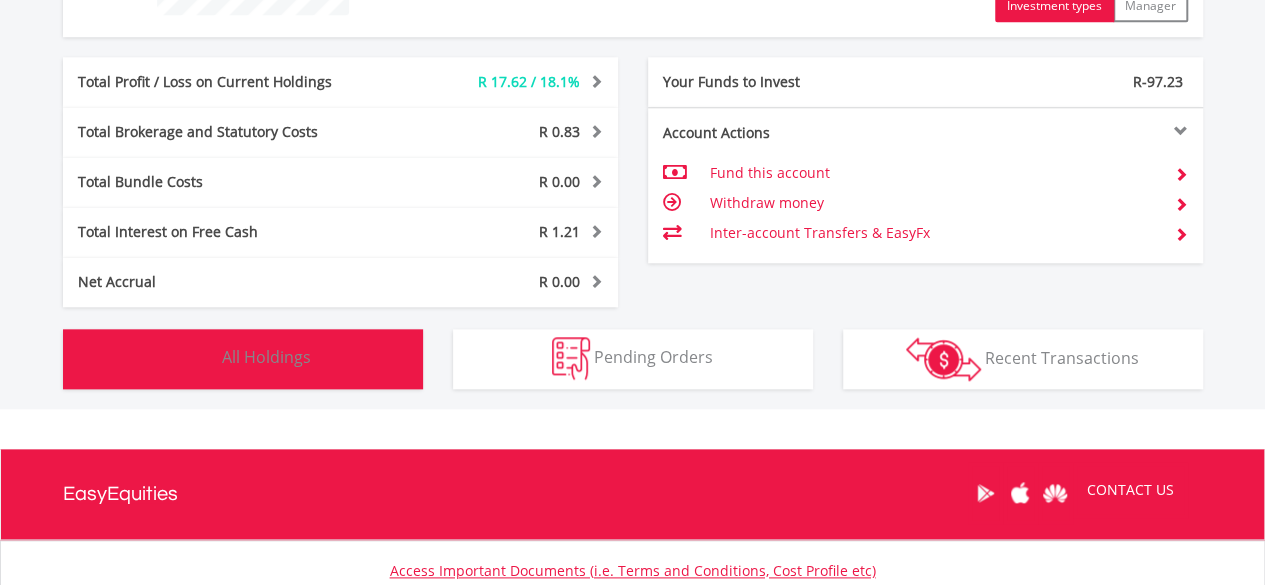 click on "Holdings
All Holdings" at bounding box center (243, 359) 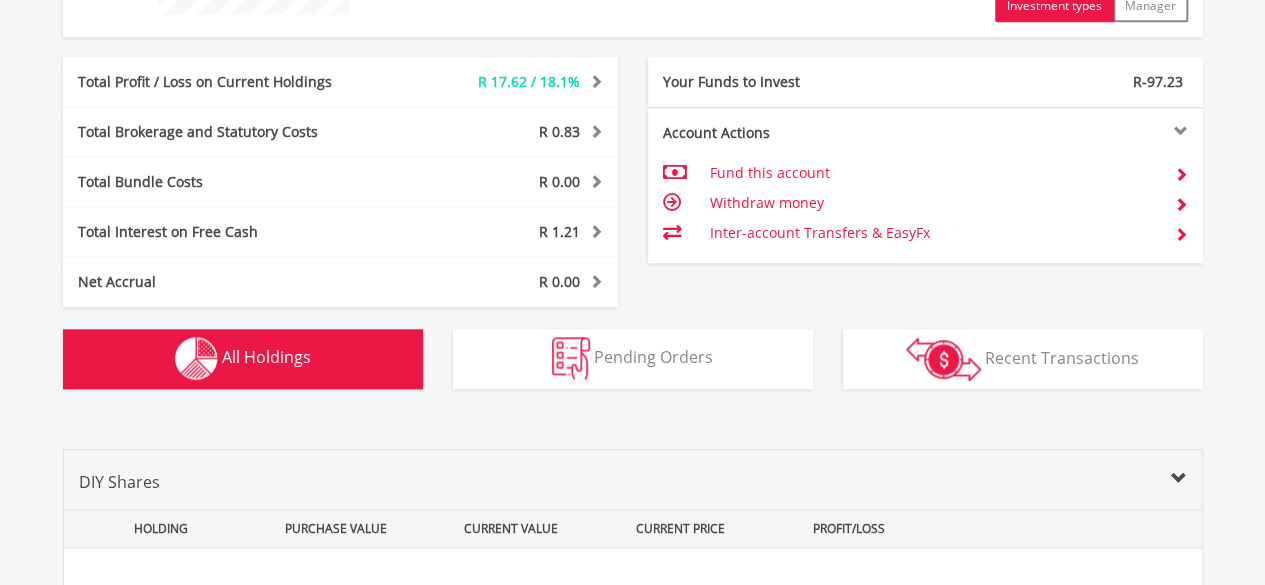 scroll, scrollTop: 1402, scrollLeft: 0, axis: vertical 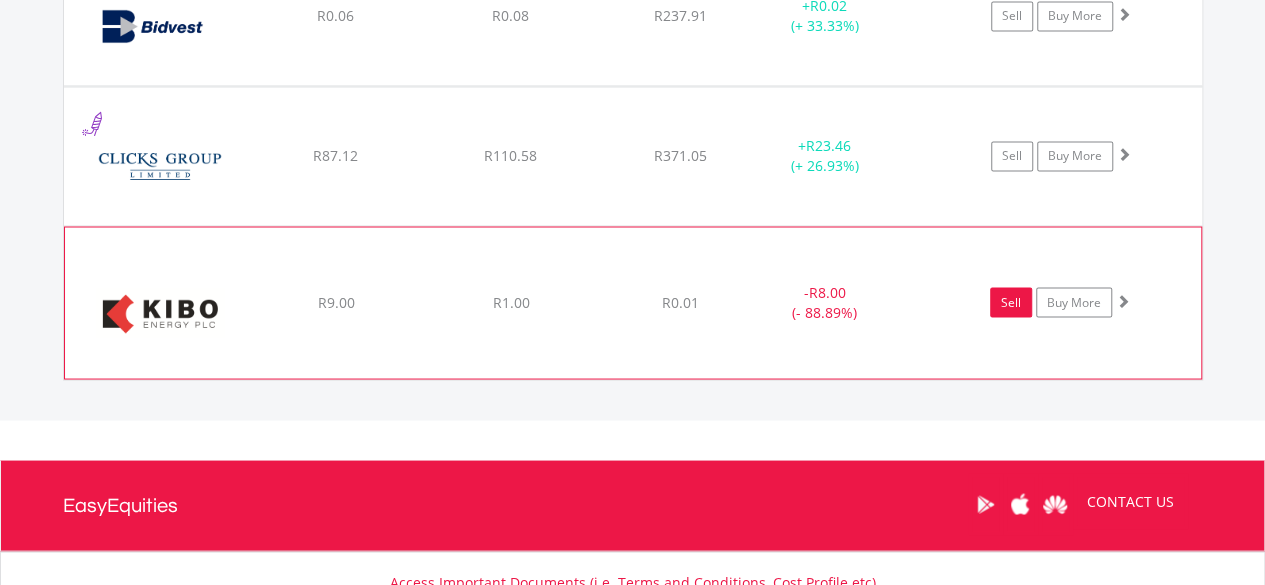 click on "Sell" at bounding box center (1011, 302) 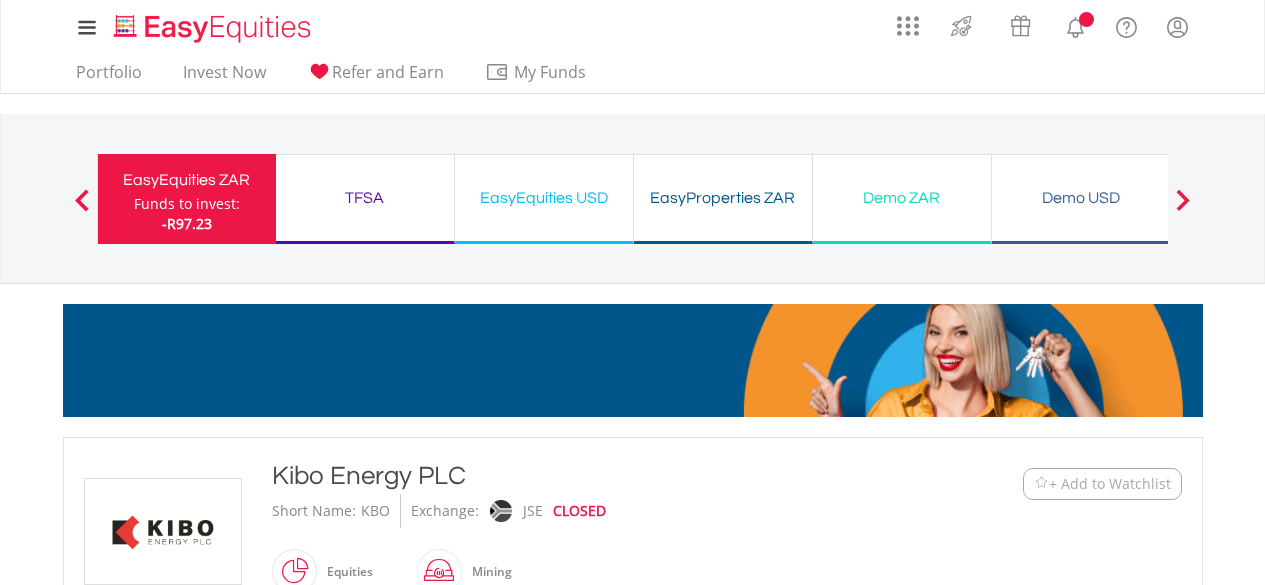 scroll, scrollTop: 0, scrollLeft: 0, axis: both 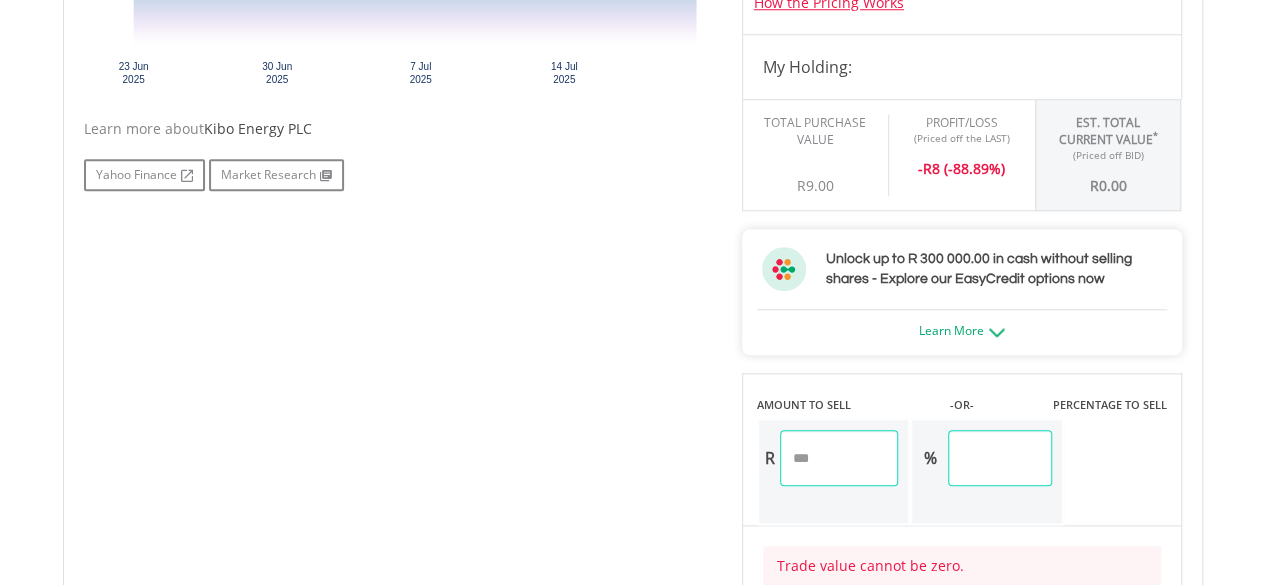 drag, startPoint x: 1276, startPoint y: 106, endPoint x: 1253, endPoint y: 333, distance: 228.16222 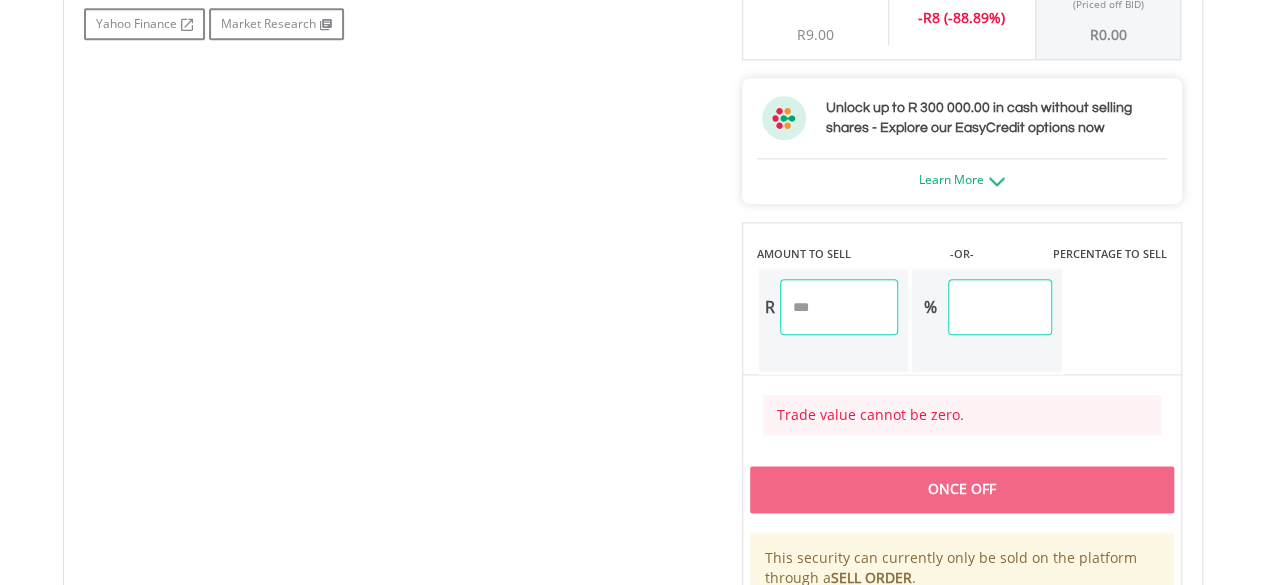 scroll, scrollTop: 1077, scrollLeft: 0, axis: vertical 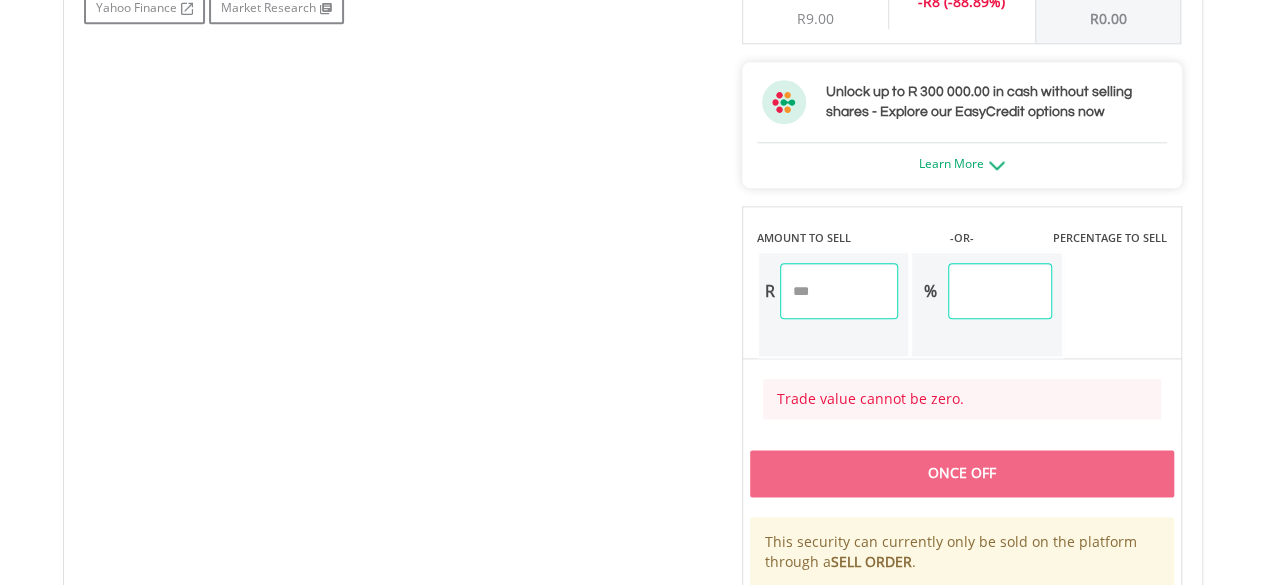 type on "*" 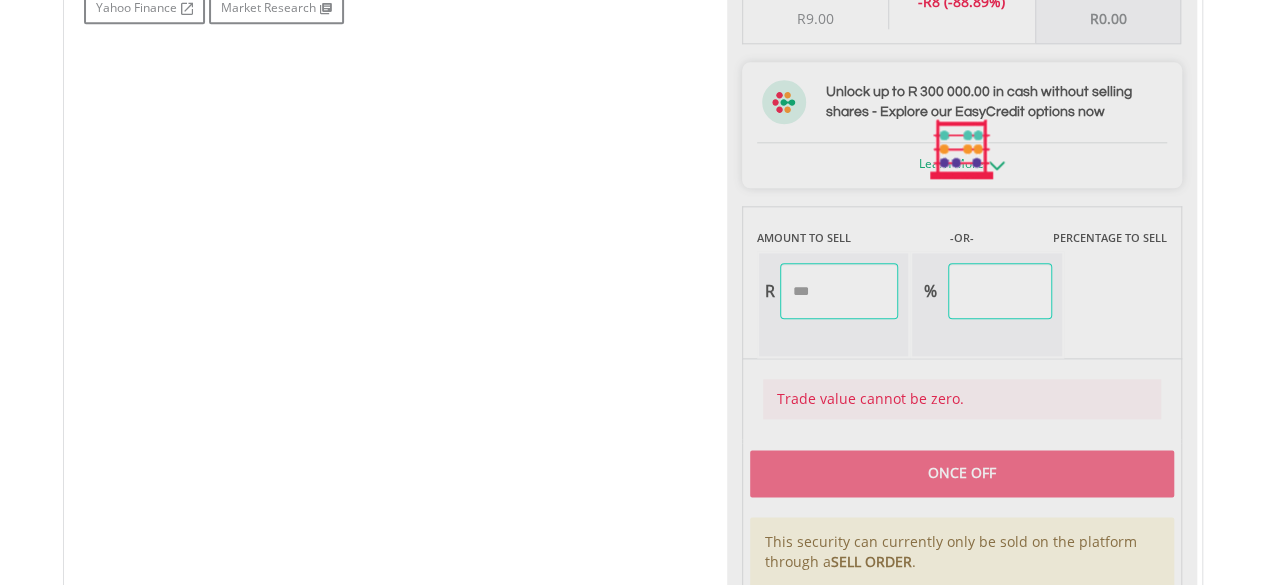 click on "Last Updated Price:
15-min. Delay*
Price Update Cost:
0
Credits
Market Closed
SELLING AT (BID)
BUYING AT                     (ASK)
LAST PRICE
R0.00
R0.01
R0.01
0
EasyCredits remaining
- R" at bounding box center [962, 150] 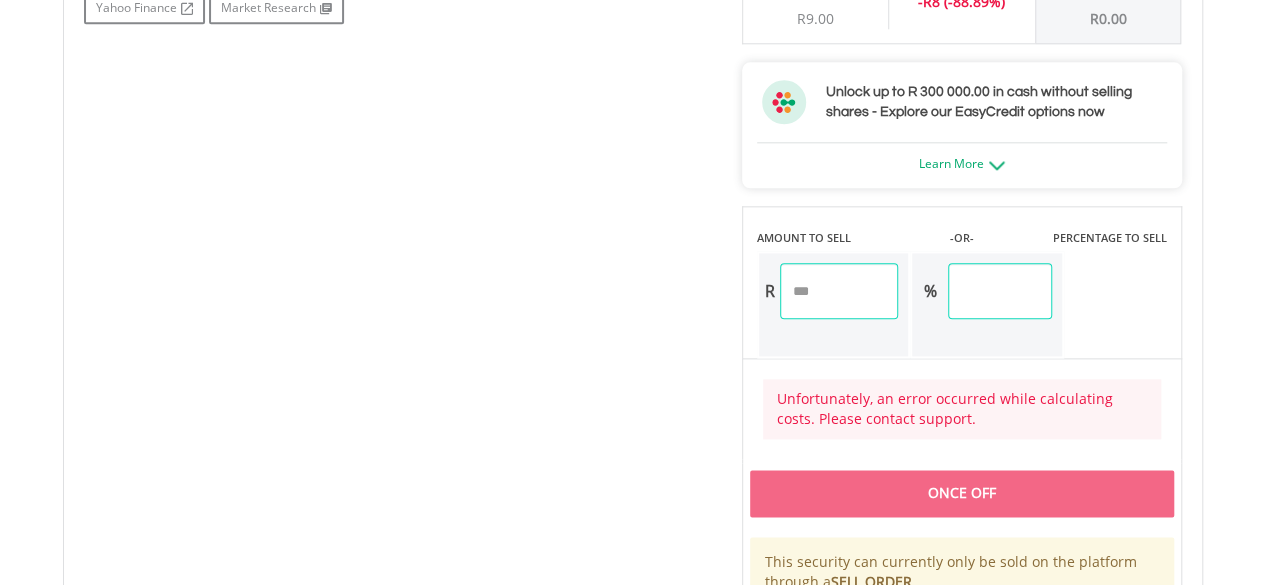 click on "*" at bounding box center [839, 291] 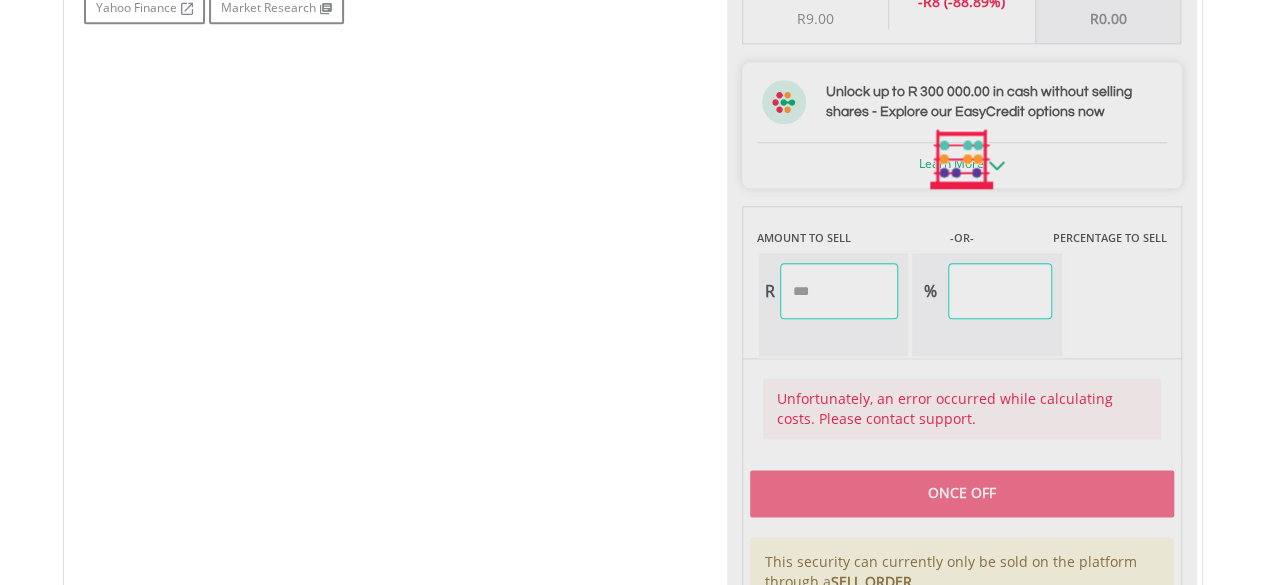 click on "Last Updated Price:
15-min. Delay*
Price Update Cost:
0
Credits
Market Closed
SELLING AT (BID)
BUYING AT                     (ASK)
LAST PRICE
R0.00
R0.01
R0.01
0
EasyCredits remaining
- R" at bounding box center (962, 160) 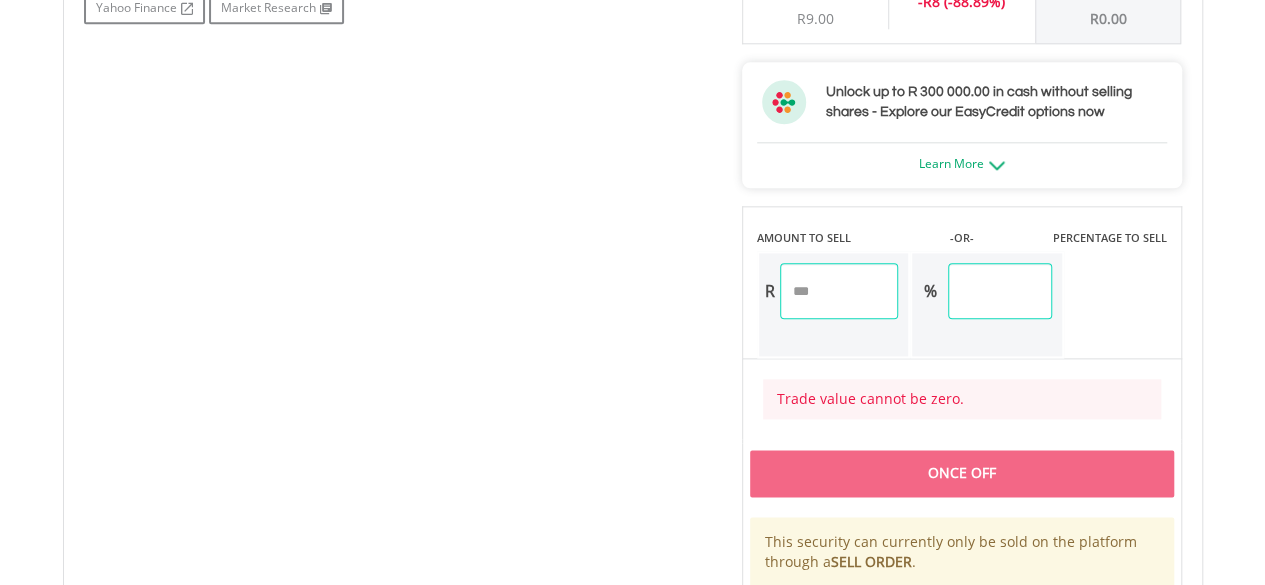 click on "***" at bounding box center (999, 291) 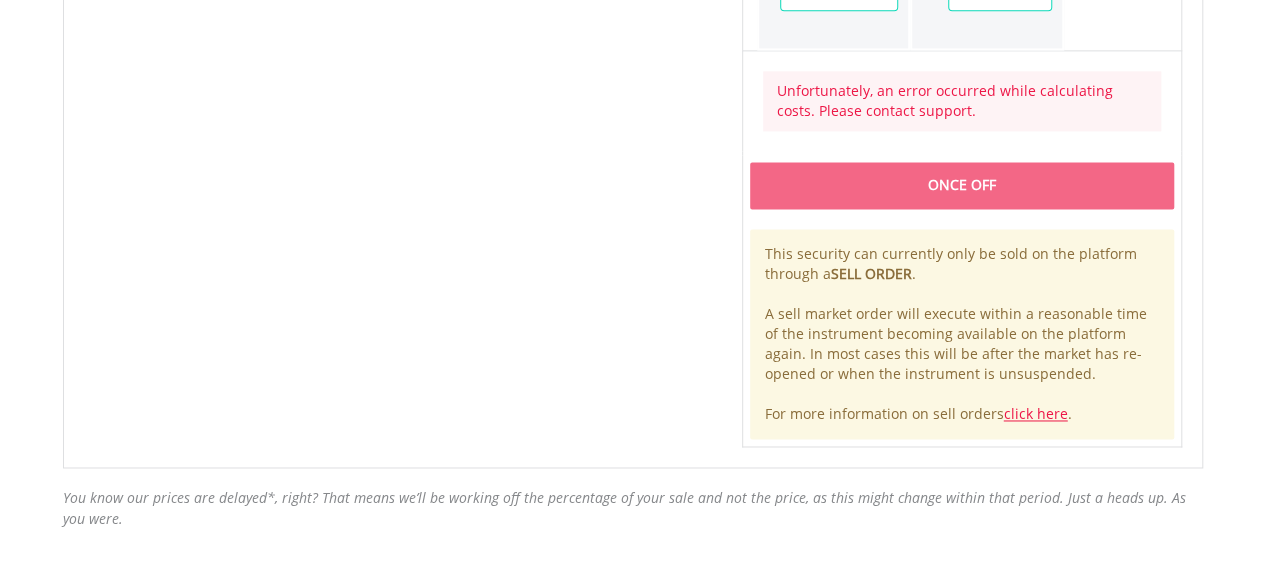 scroll, scrollTop: 1388, scrollLeft: 0, axis: vertical 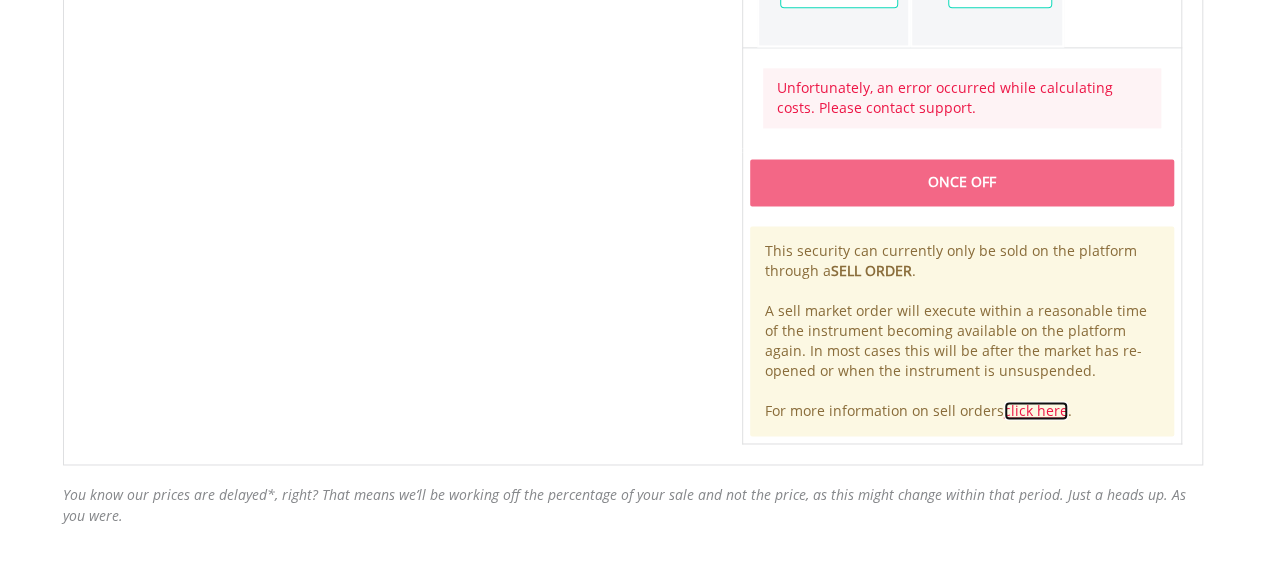 click on "click here" at bounding box center [1036, 410] 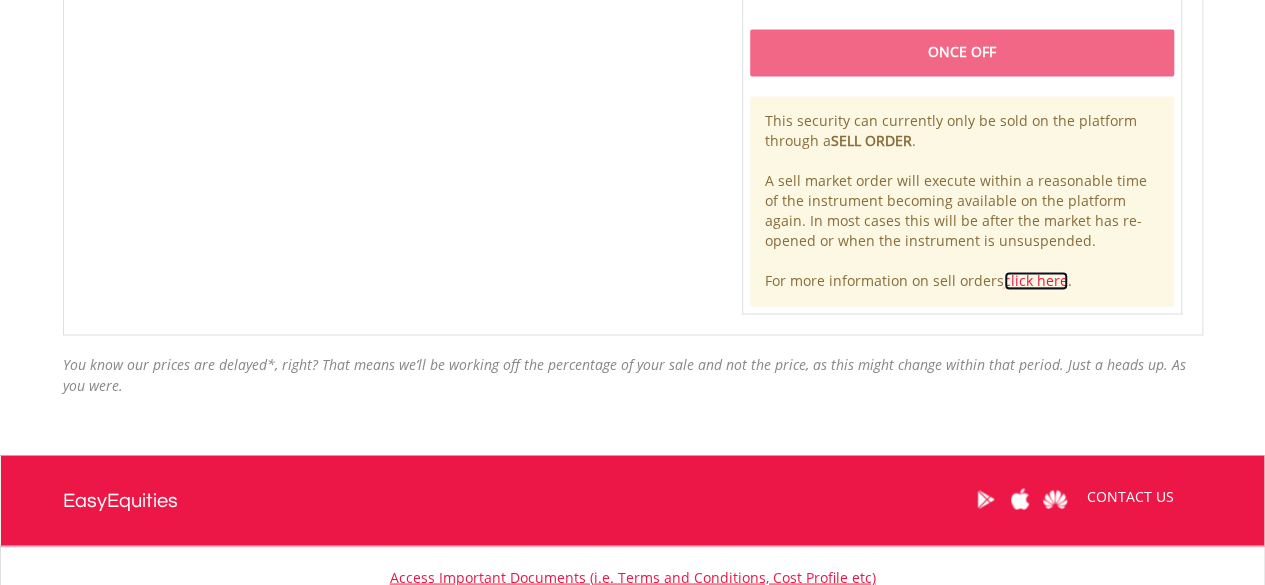 scroll, scrollTop: 1534, scrollLeft: 0, axis: vertical 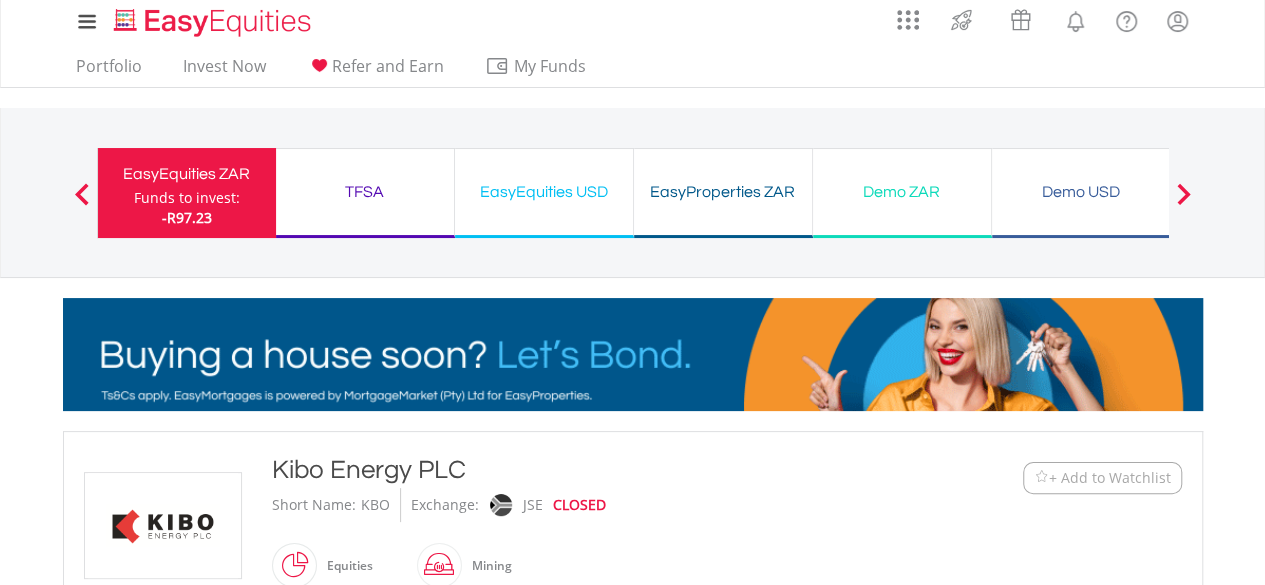 click on "EasyEquities ZAR
Funds to invest:
-R97.23" at bounding box center (186, 193) 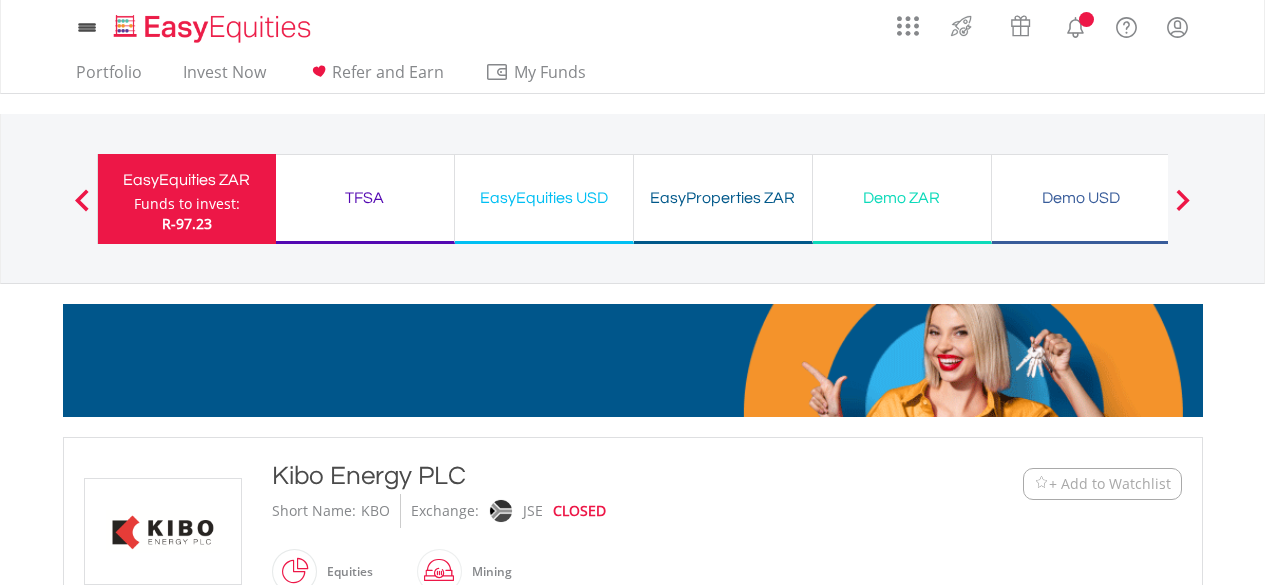scroll, scrollTop: 0, scrollLeft: 0, axis: both 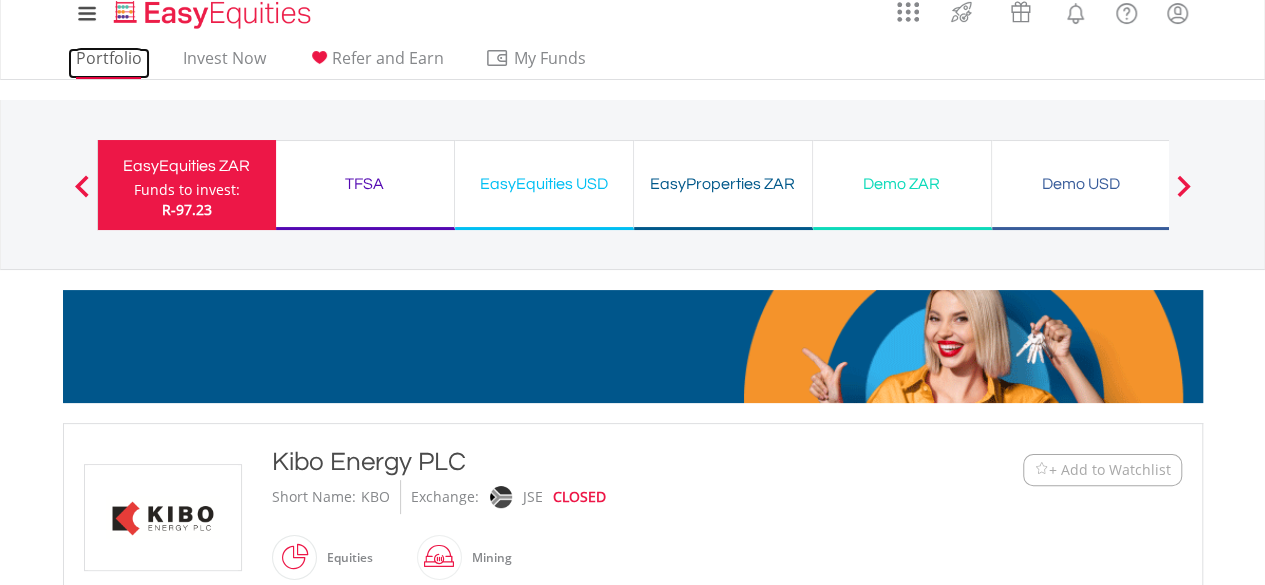 click on "Portfolio" at bounding box center (109, 63) 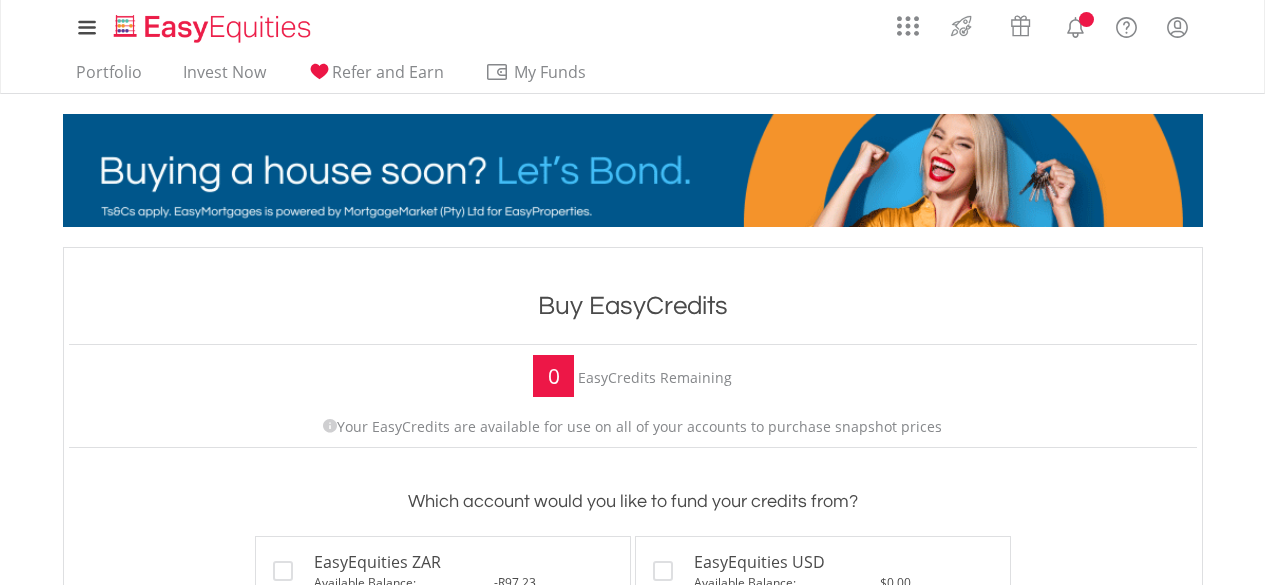 scroll, scrollTop: 0, scrollLeft: 0, axis: both 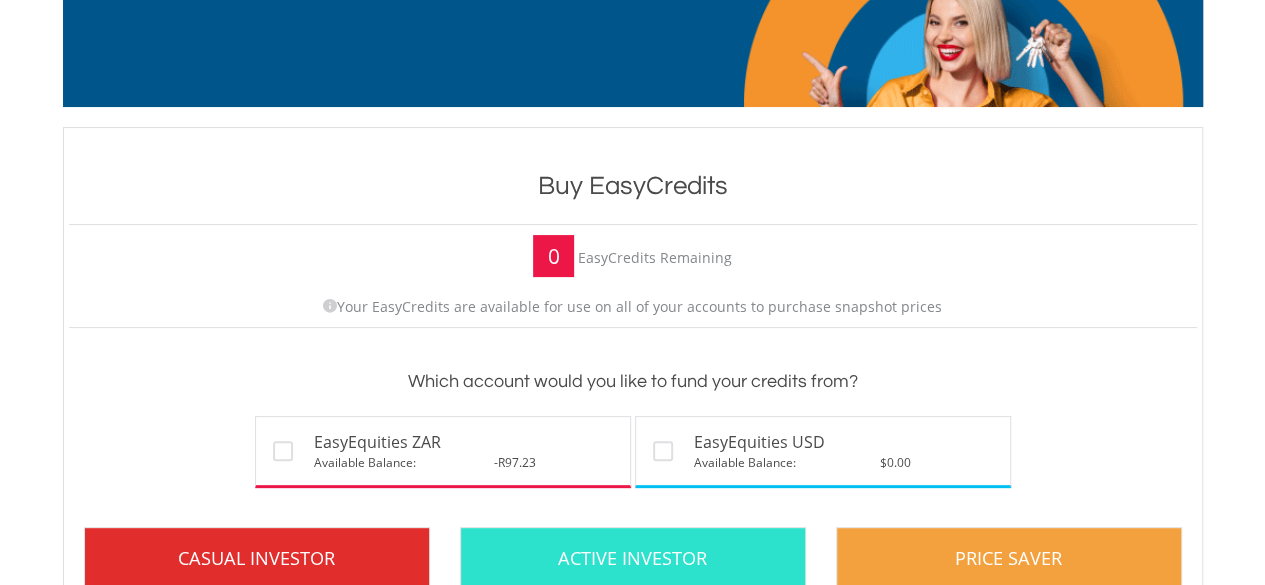 drag, startPoint x: 1278, startPoint y: 111, endPoint x: 1279, endPoint y: 149, distance: 38.013157 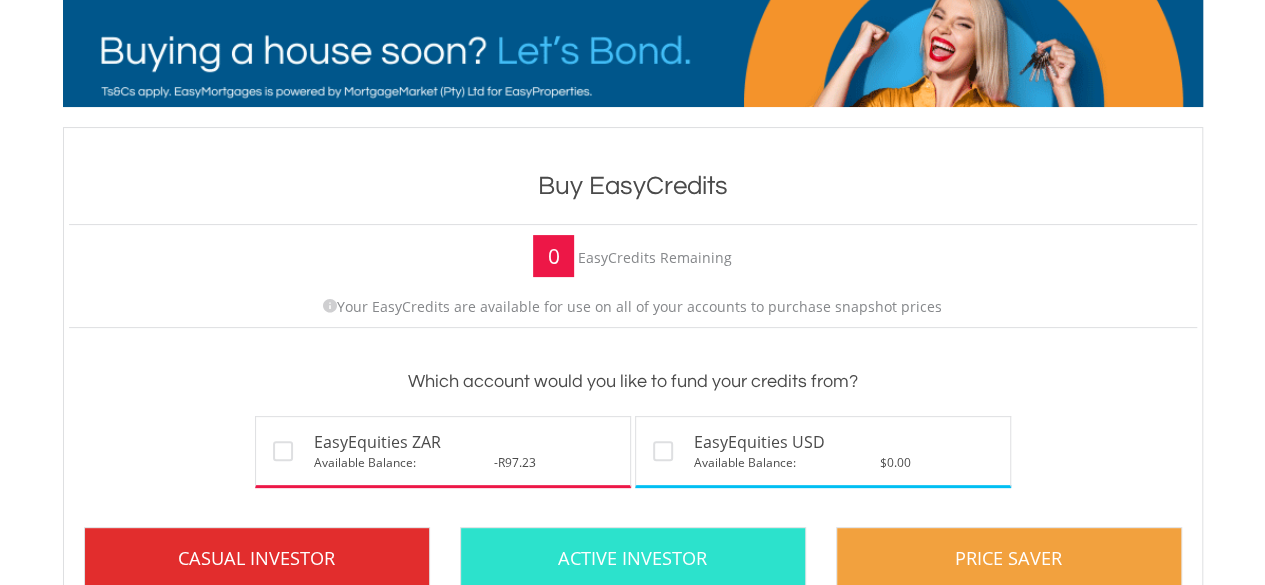 click on "My Investments
Invest Now
New Listings
Sell
My Recurring Investments
Pending Orders
Switch Unit Trusts
Vouchers
Buy a Voucher
Redeem a Voucher" at bounding box center [632, 750] 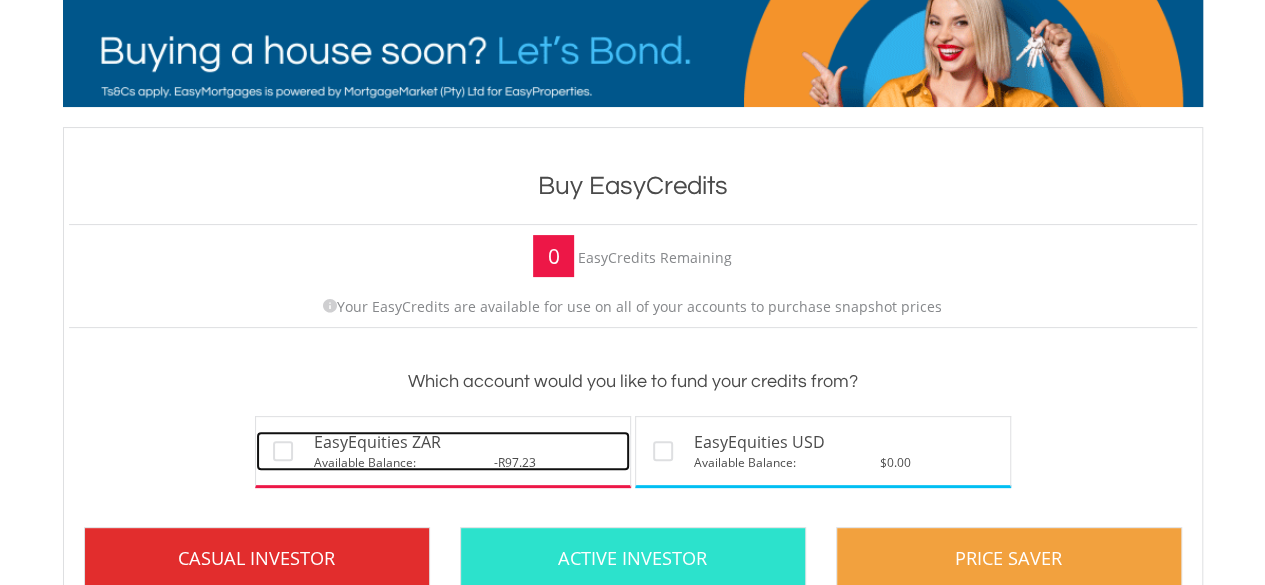 click on "EasyEquities ZAR" at bounding box center [464, 442] 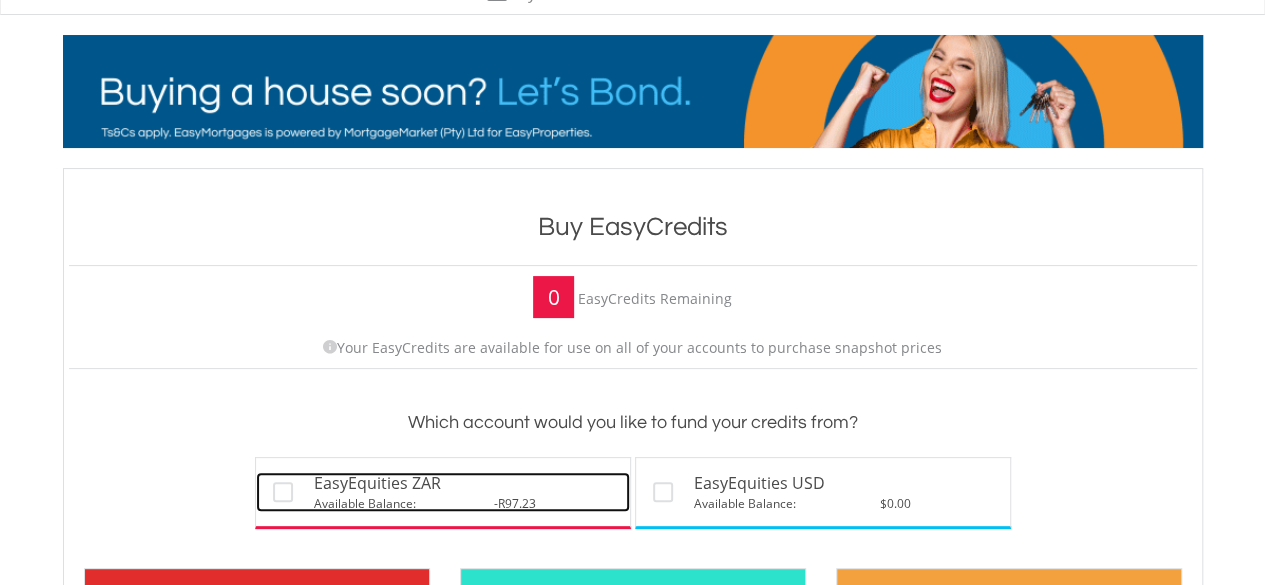 scroll, scrollTop: 0, scrollLeft: 0, axis: both 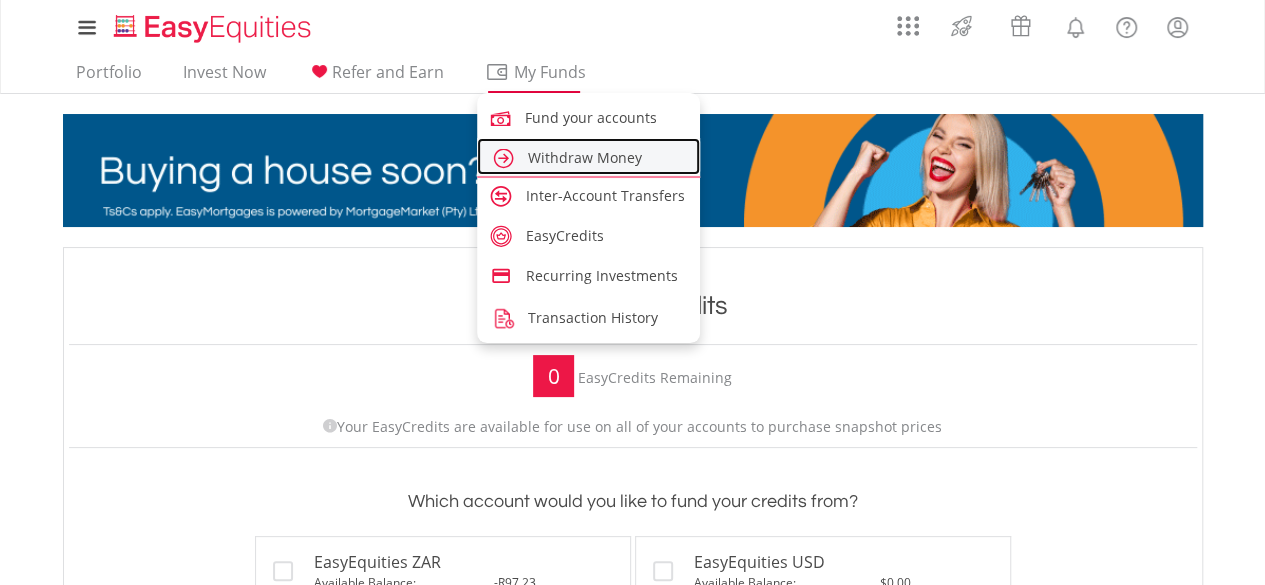 click on "Withdraw Money" at bounding box center (585, 157) 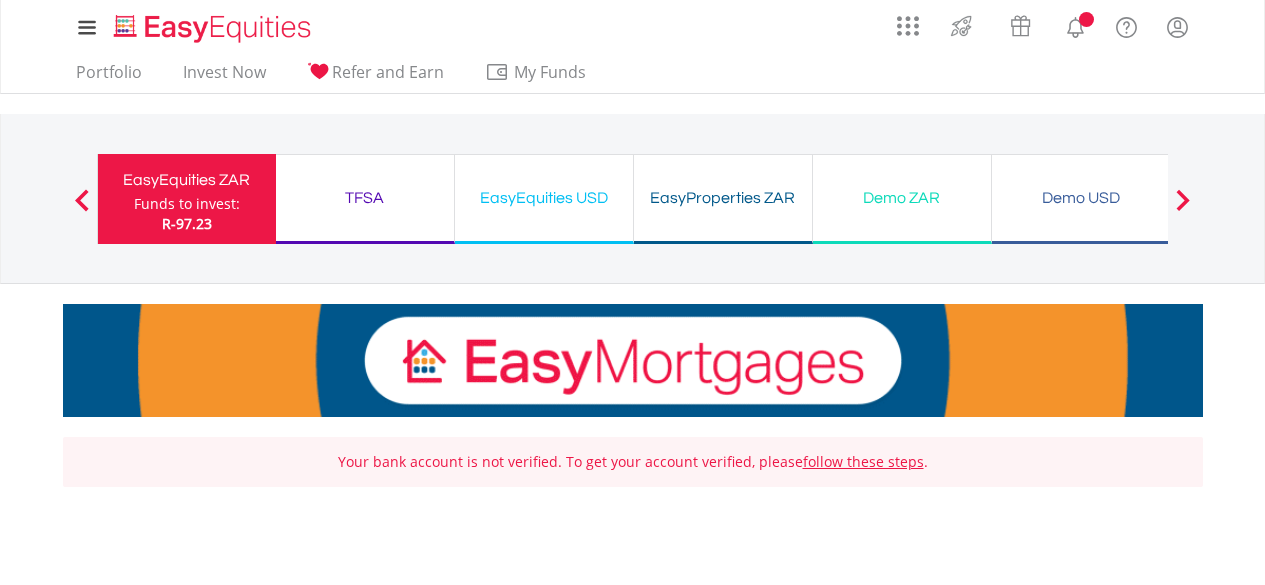 scroll, scrollTop: 0, scrollLeft: 0, axis: both 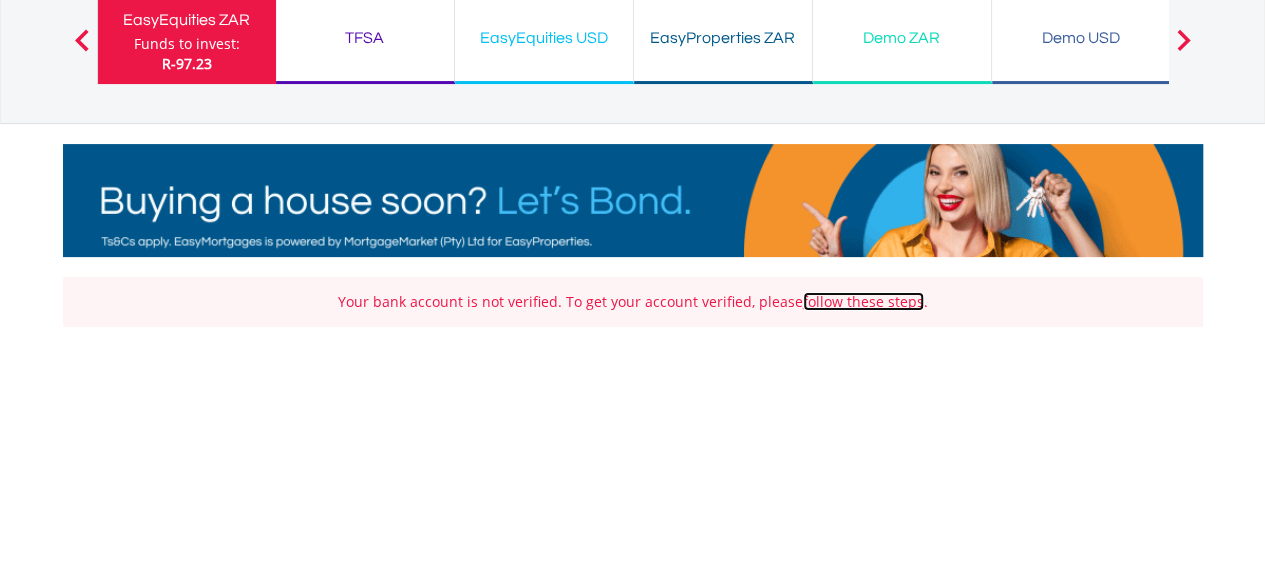 click on "follow these steps" at bounding box center [863, 301] 